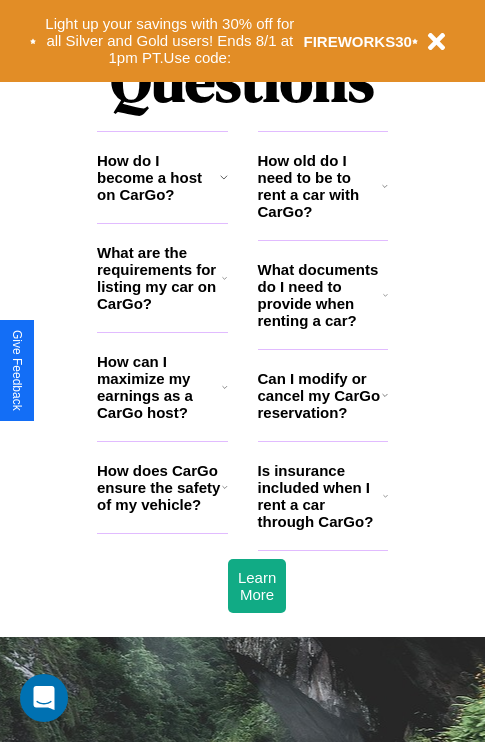 scroll, scrollTop: 2423, scrollLeft: 0, axis: vertical 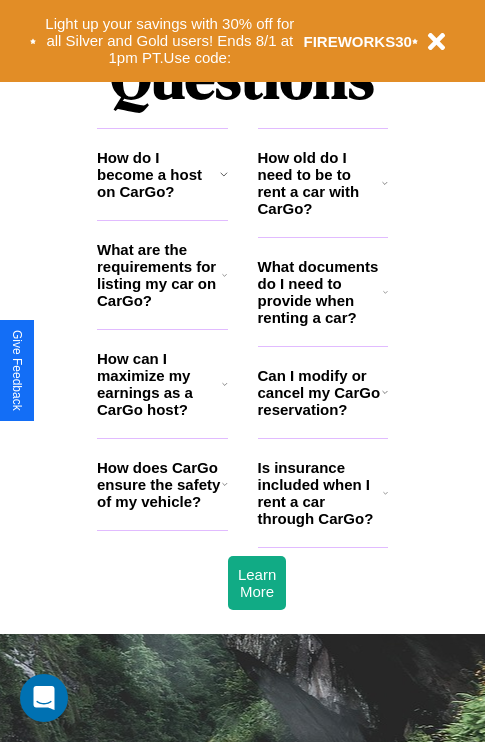 click on "How can I maximize my earnings as a CarGo host?" at bounding box center [159, 384] 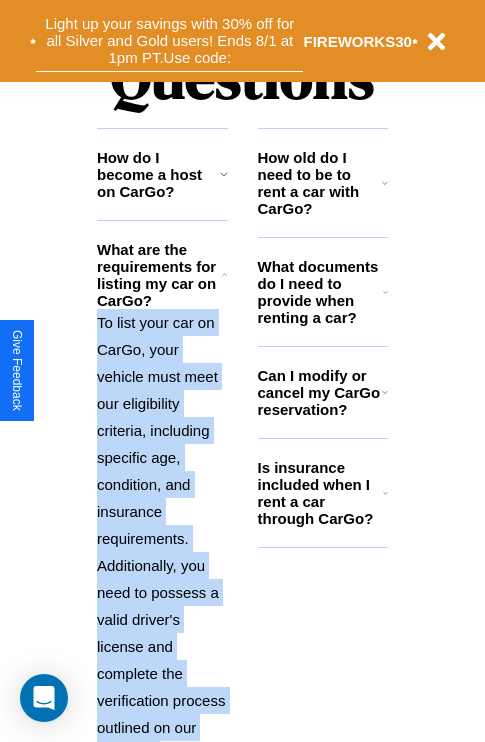 click on "Light up your savings with 30% off for all Silver and Gold users! Ends 8/1 at 1pm PT.  Use code:" at bounding box center (169, 41) 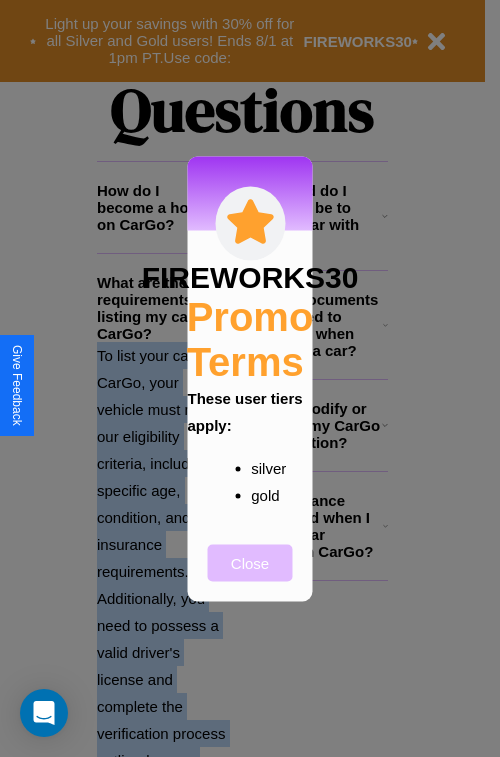 click on "Close" at bounding box center (250, 562) 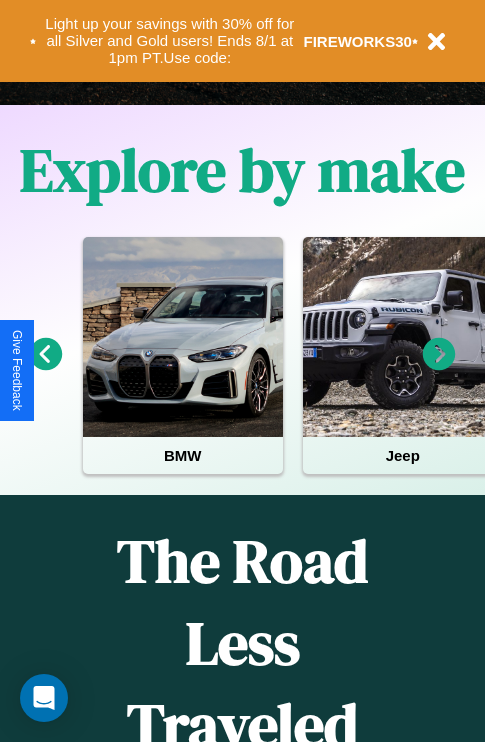 scroll, scrollTop: 308, scrollLeft: 0, axis: vertical 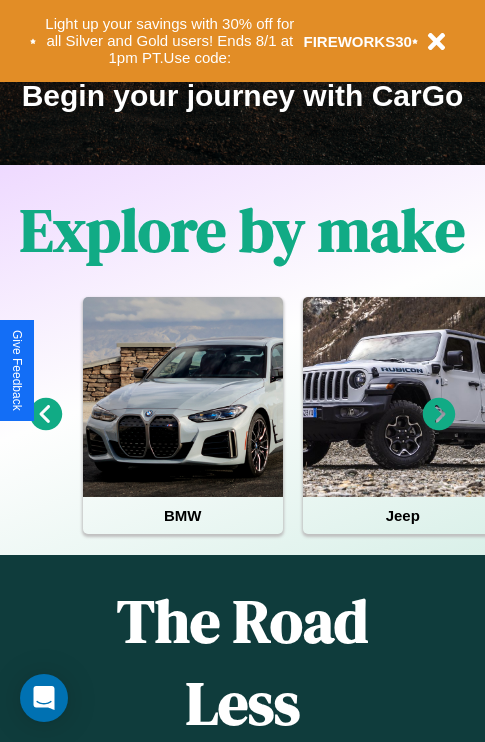click 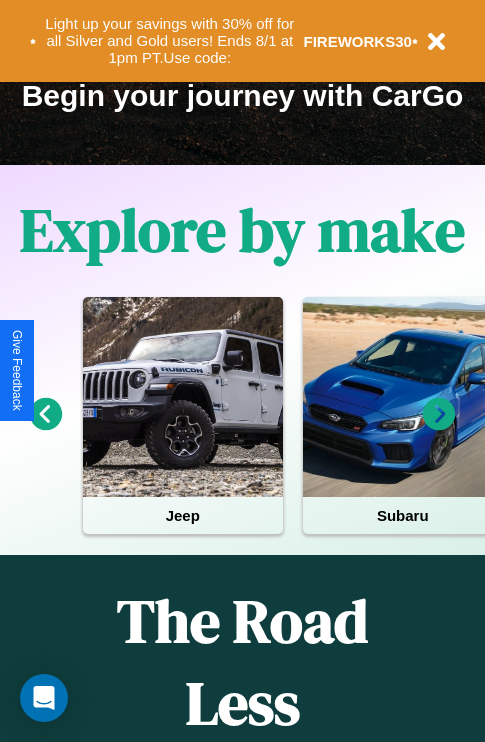 click 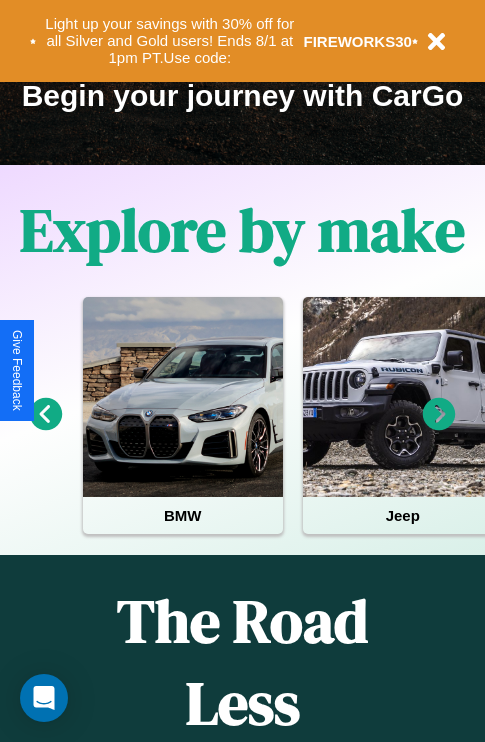 click 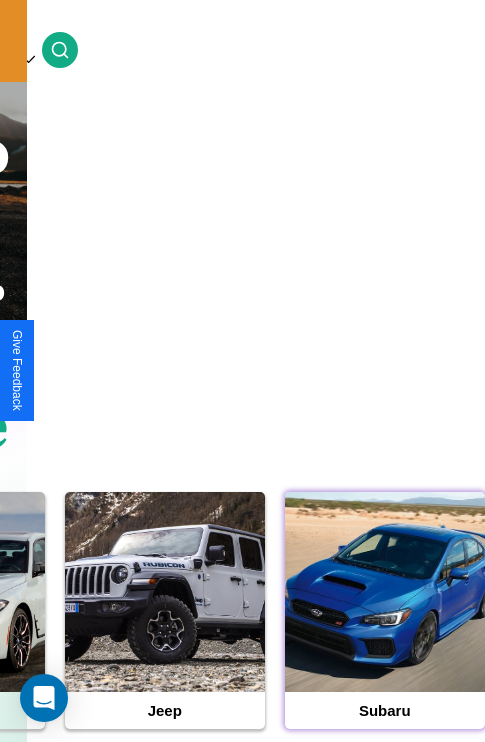 click at bounding box center (385, 592) 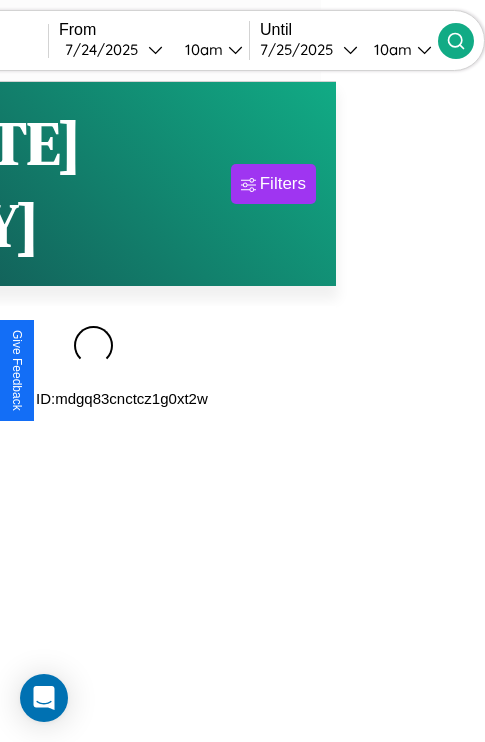 scroll, scrollTop: 0, scrollLeft: 0, axis: both 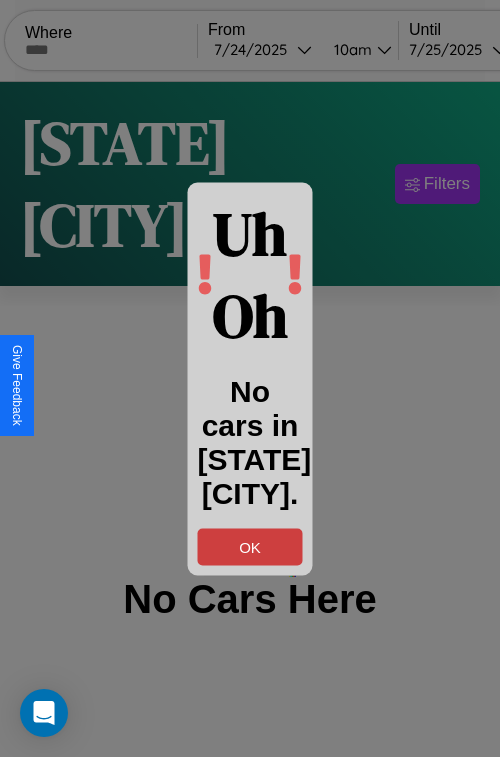click on "OK" at bounding box center [250, 546] 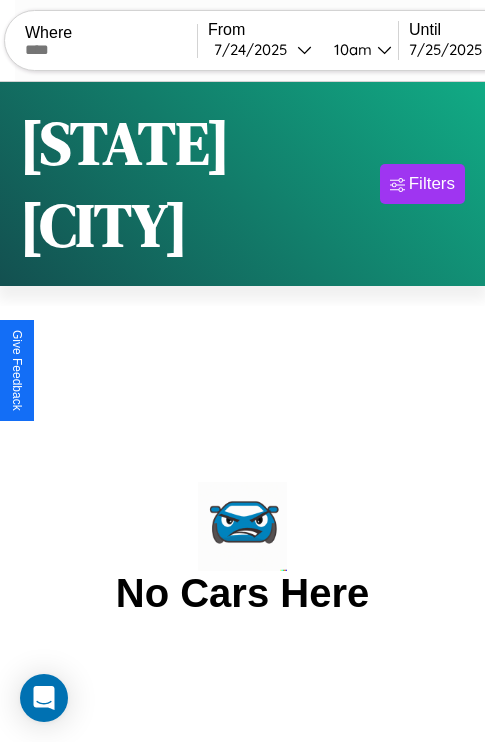 click at bounding box center [111, 50] 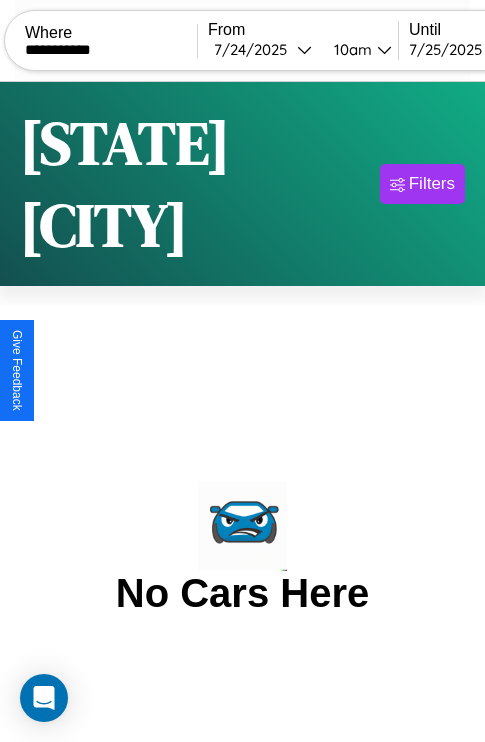 type on "**********" 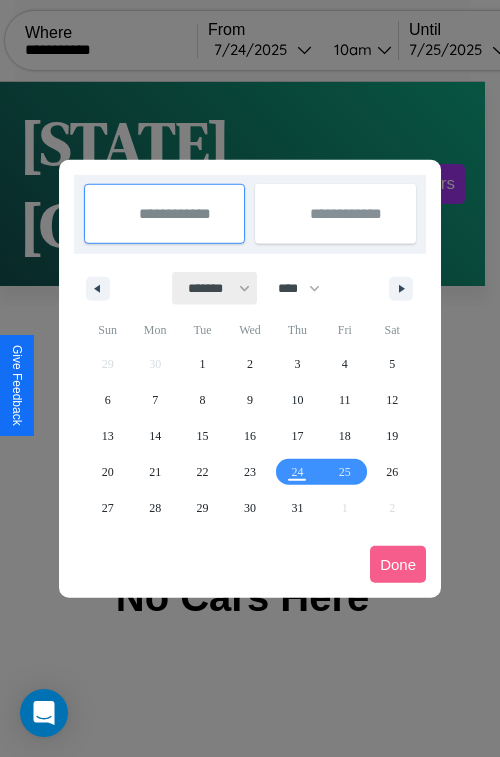 click on "******* ******** ***** ***** *** **** **** ****** ********* ******* ******** ********" at bounding box center (215, 288) 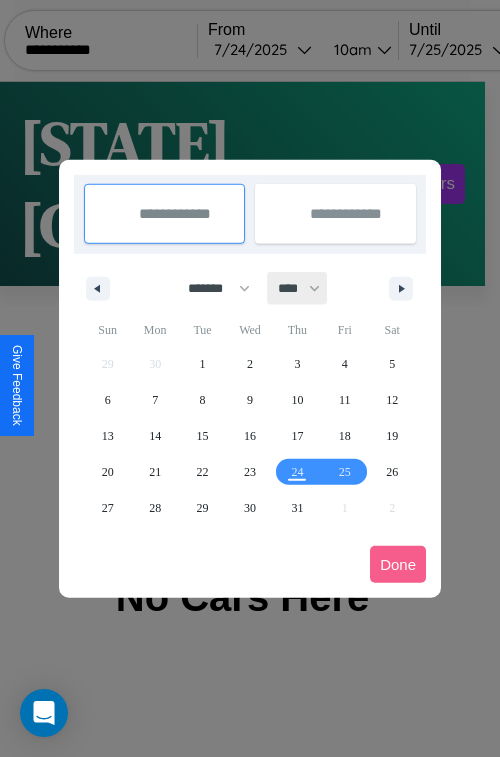 click on "**** **** **** **** **** **** **** **** **** **** **** **** **** **** **** **** **** **** **** **** **** **** **** **** **** **** **** **** **** **** **** **** **** **** **** **** **** **** **** **** **** **** **** **** **** **** **** **** **** **** **** **** **** **** **** **** **** **** **** **** **** **** **** **** **** **** **** **** **** **** **** **** **** **** **** **** **** **** **** **** **** **** **** **** **** **** **** **** **** **** **** **** **** **** **** **** **** **** **** **** **** **** **** **** **** **** **** **** **** **** **** **** **** **** **** **** **** **** **** **** ****" at bounding box center [298, 288] 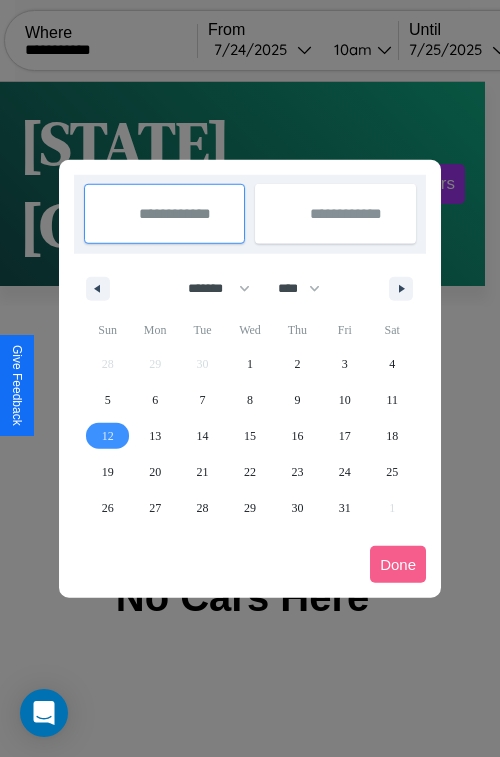 click on "12" at bounding box center (108, 436) 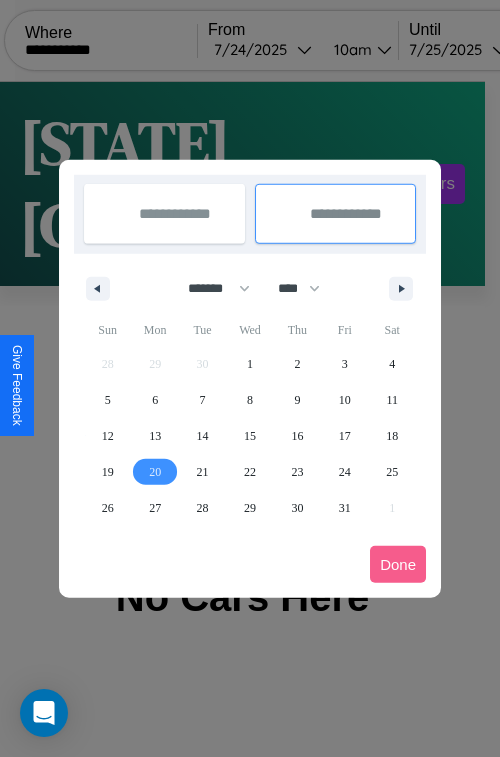 click on "20" at bounding box center [155, 472] 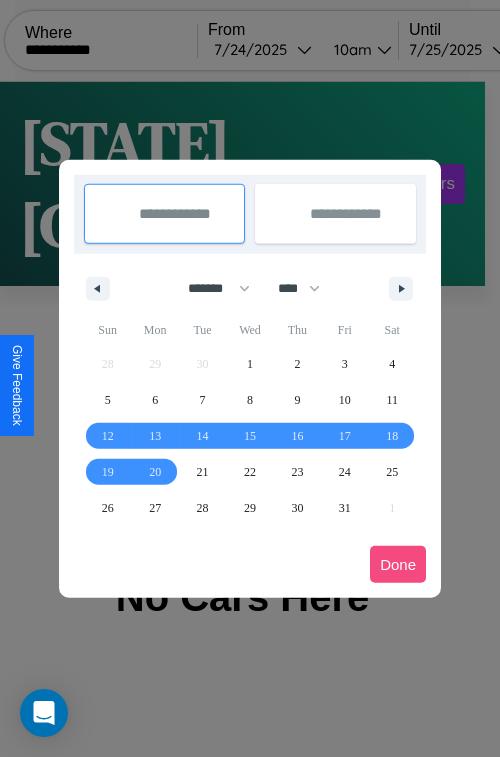 click on "Done" at bounding box center [398, 564] 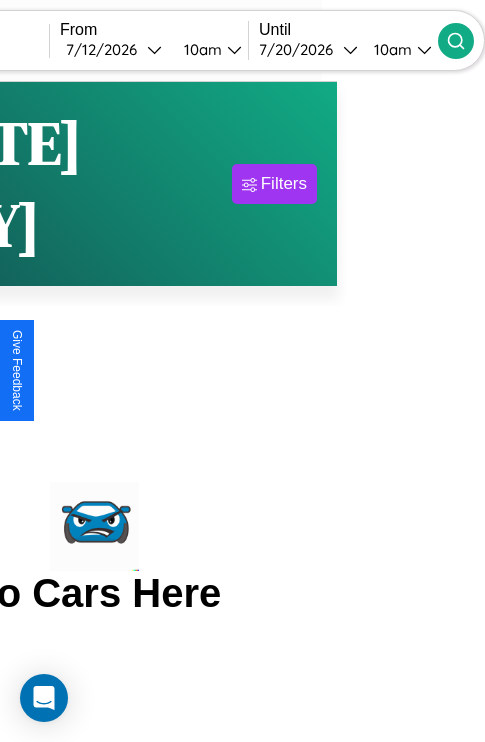 click 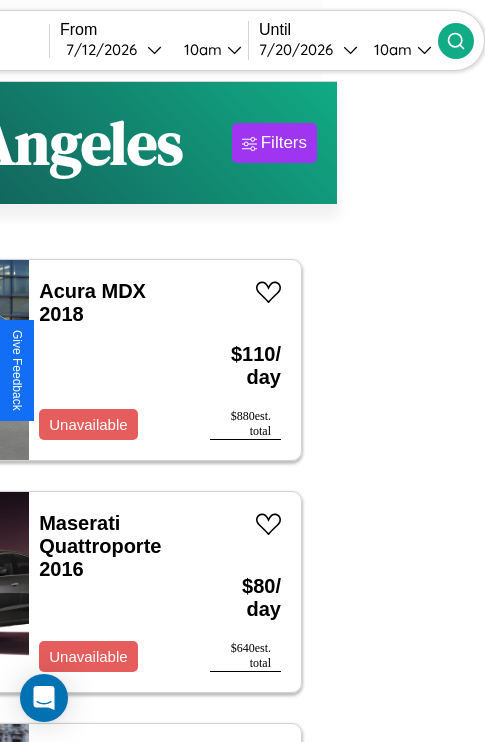 scroll, scrollTop: 46, scrollLeft: 112, axis: both 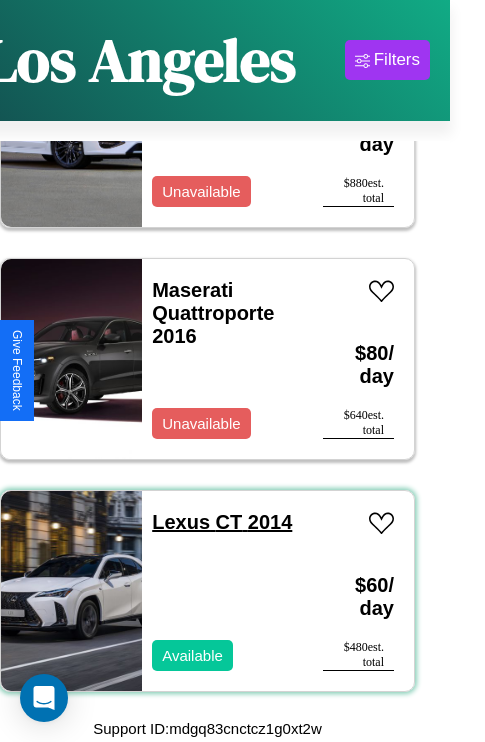 click on "Lexus   CT   2014" at bounding box center [222, 522] 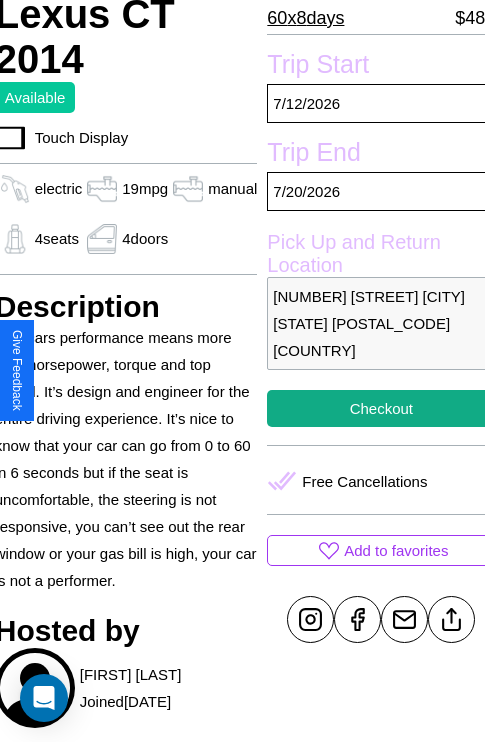 scroll, scrollTop: 499, scrollLeft: 80, axis: both 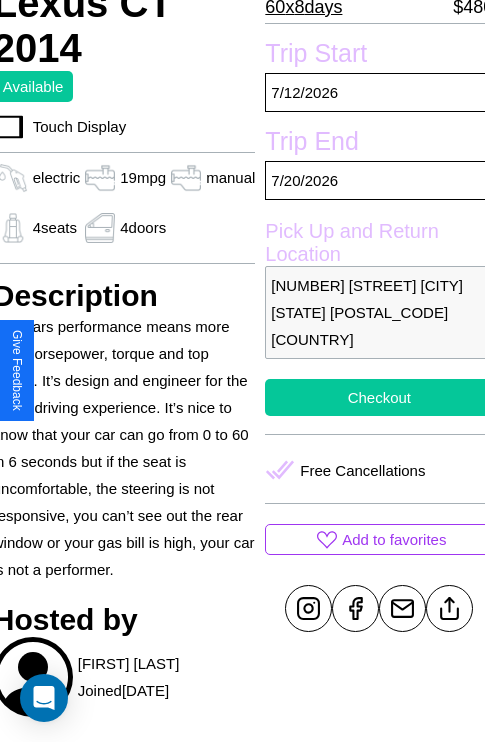 click on "Checkout" at bounding box center [379, 397] 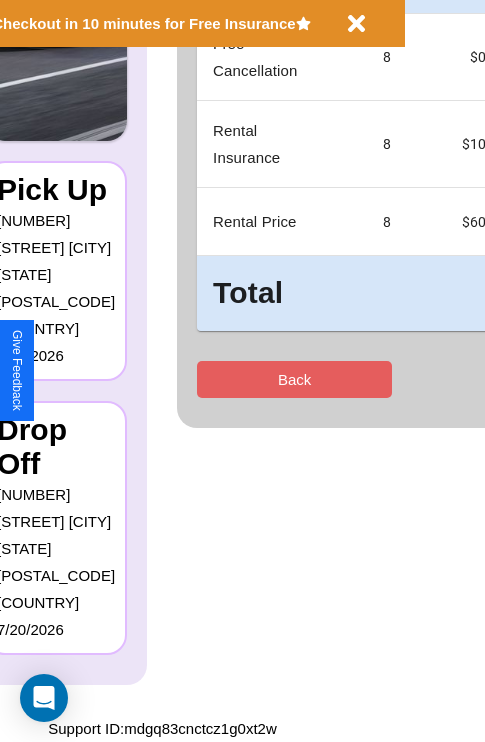scroll, scrollTop: 0, scrollLeft: 0, axis: both 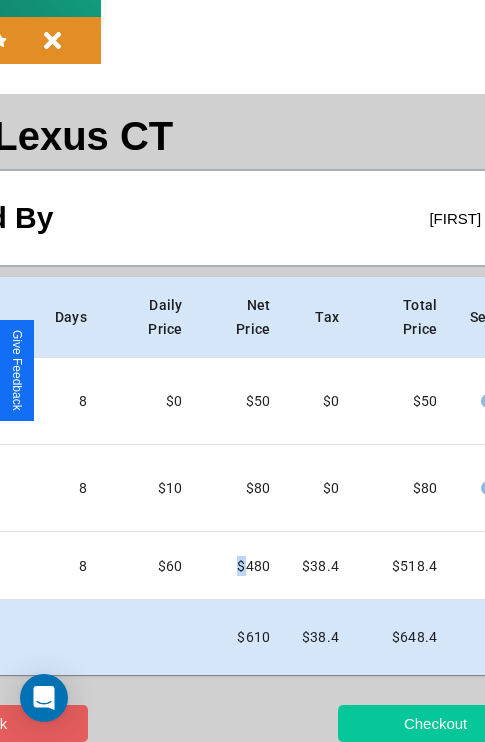click on "Checkout" at bounding box center (435, 723) 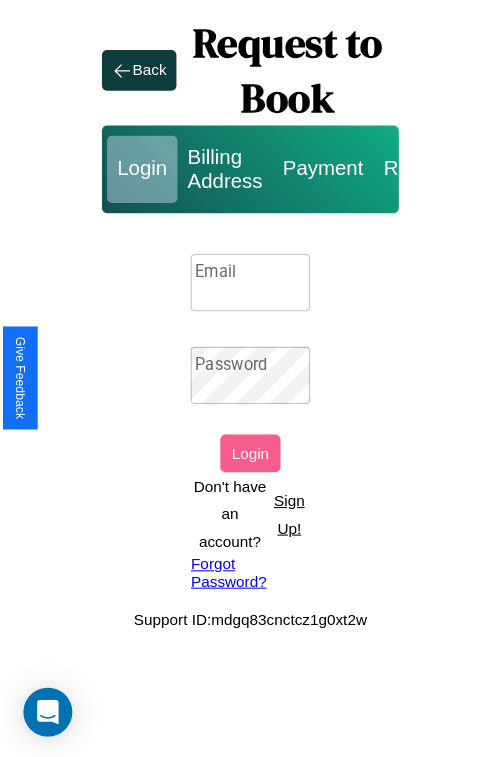 scroll, scrollTop: 0, scrollLeft: 0, axis: both 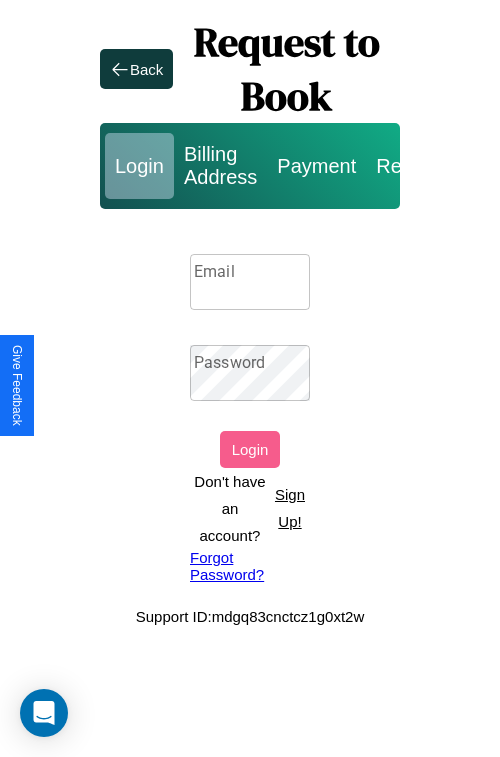 click on "Sign Up!" at bounding box center [290, 508] 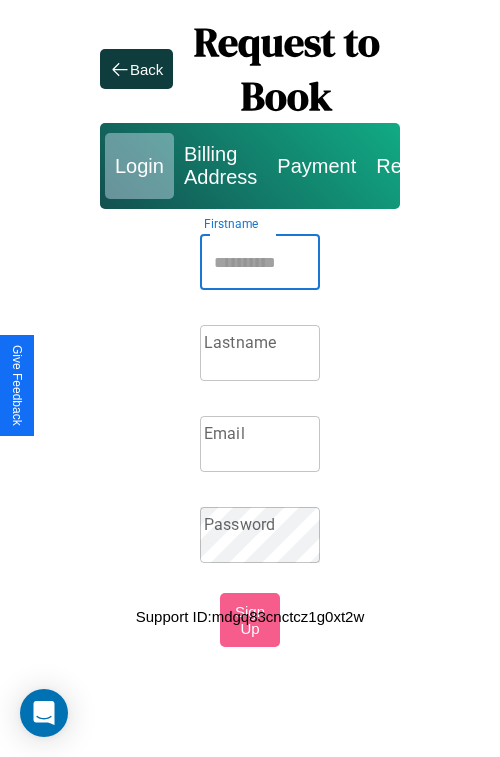 click on "Firstname" at bounding box center [260, 262] 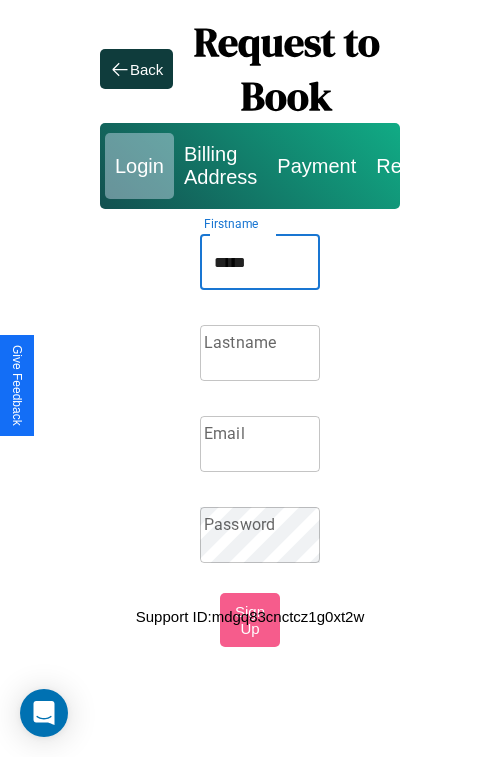 type on "*****" 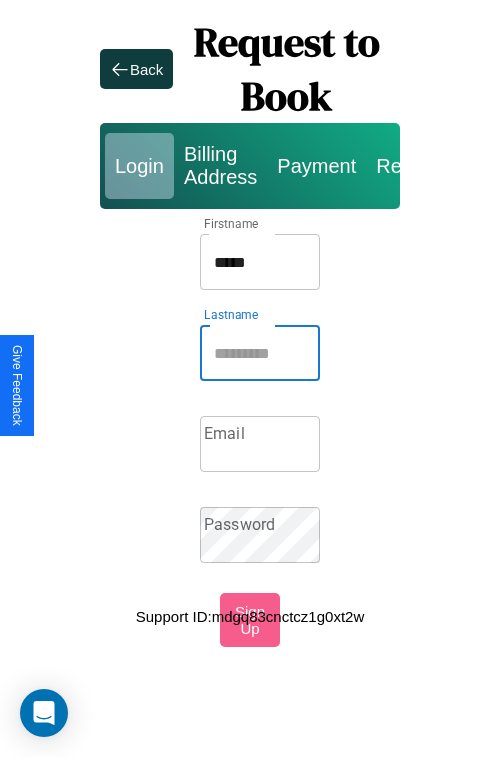 click on "Lastname" at bounding box center (260, 353) 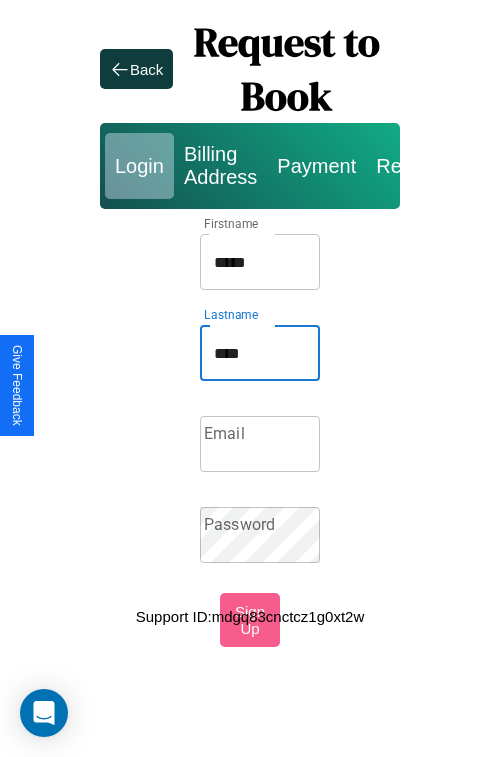 type on "****" 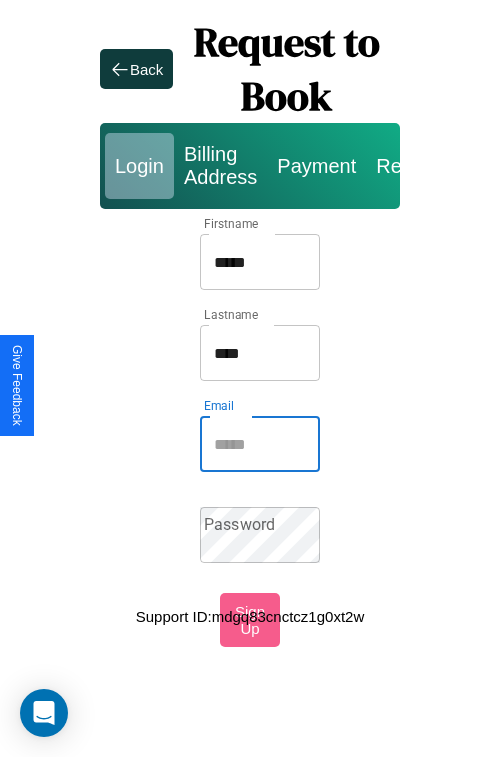 click on "Email" at bounding box center [260, 444] 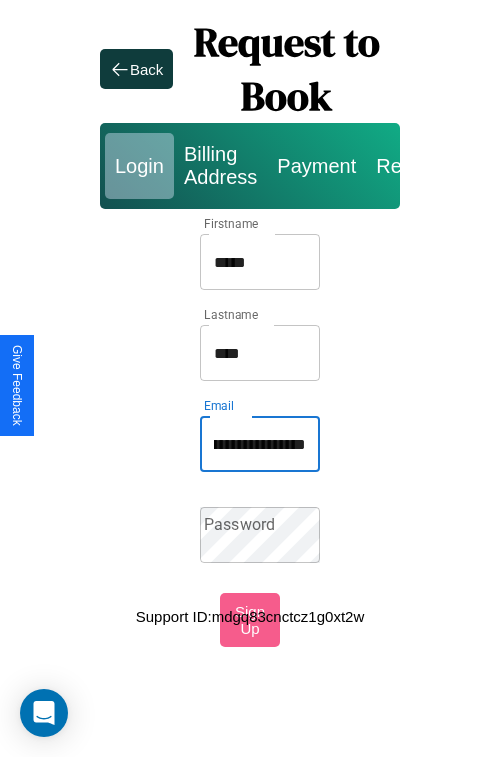 scroll, scrollTop: 0, scrollLeft: 62, axis: horizontal 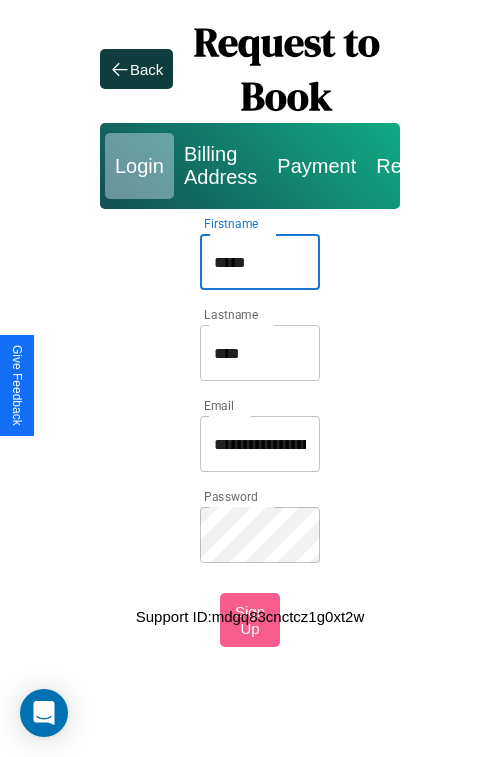 click on "*****" at bounding box center [260, 262] 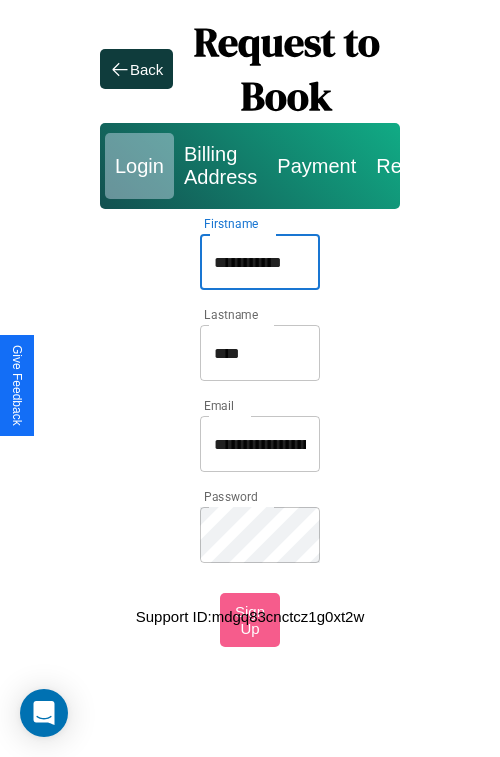 type on "**********" 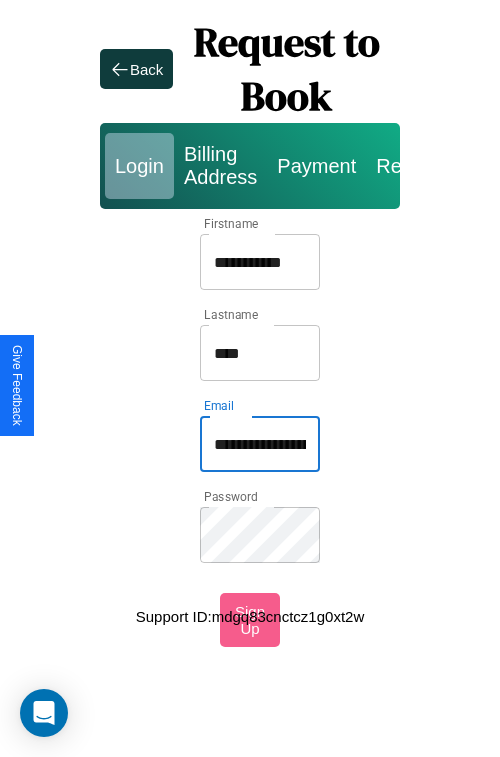 click on "**********" at bounding box center [260, 444] 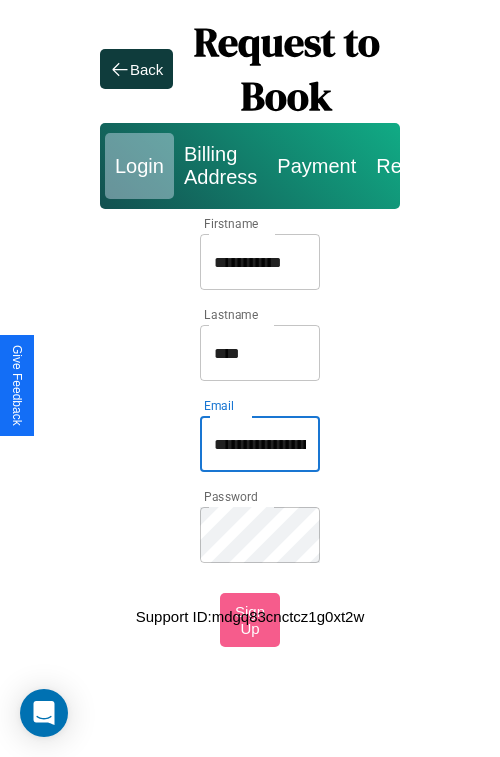 type on "**********" 